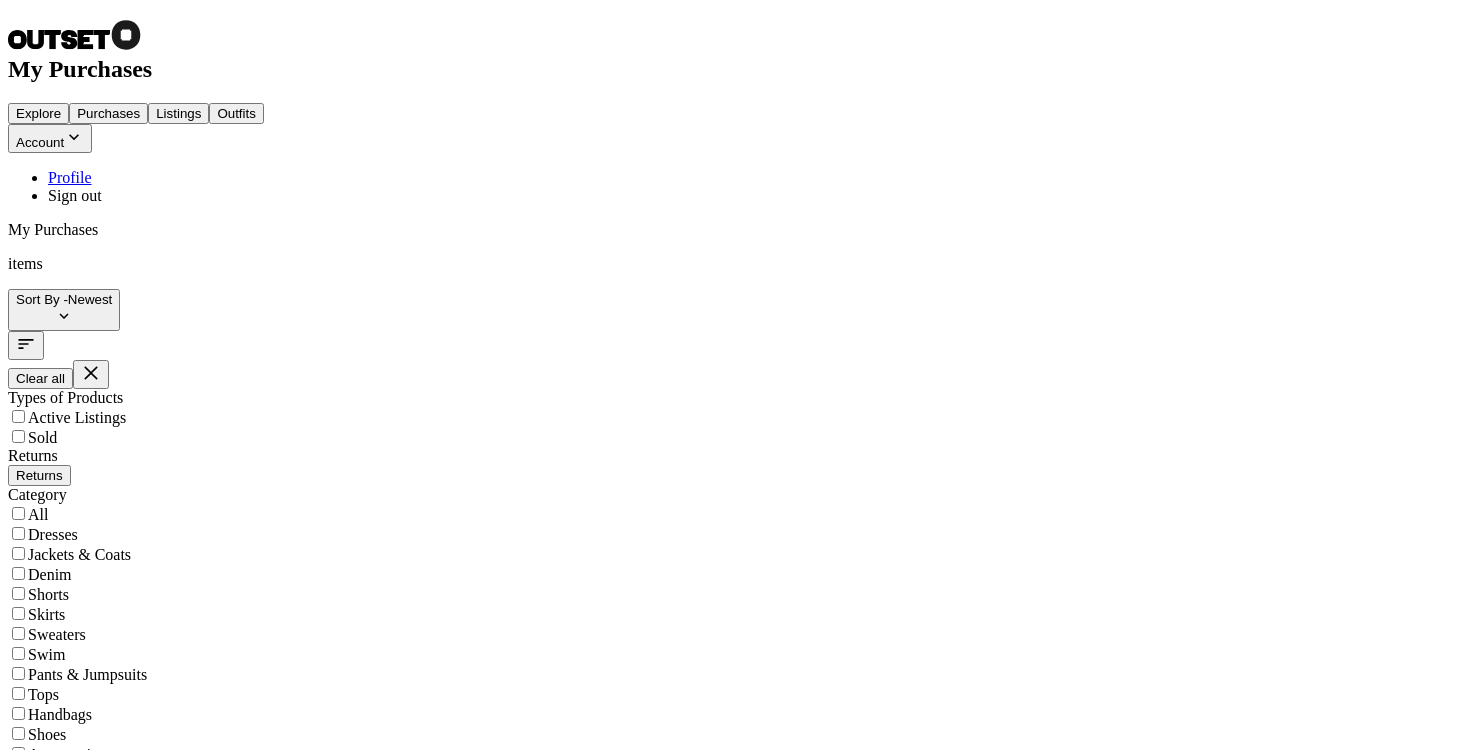 scroll, scrollTop: 0, scrollLeft: 0, axis: both 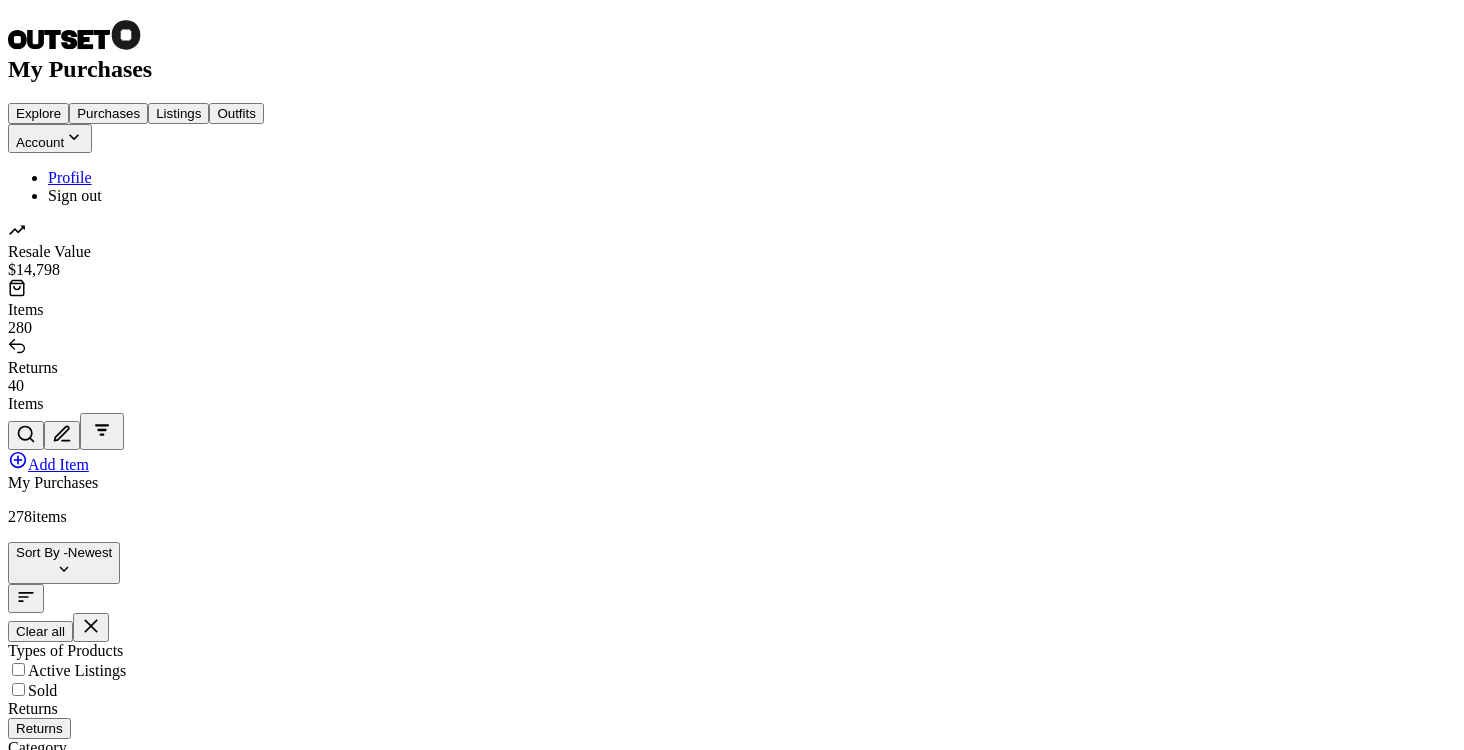 click on "Add Item" at bounding box center (125, 1273) 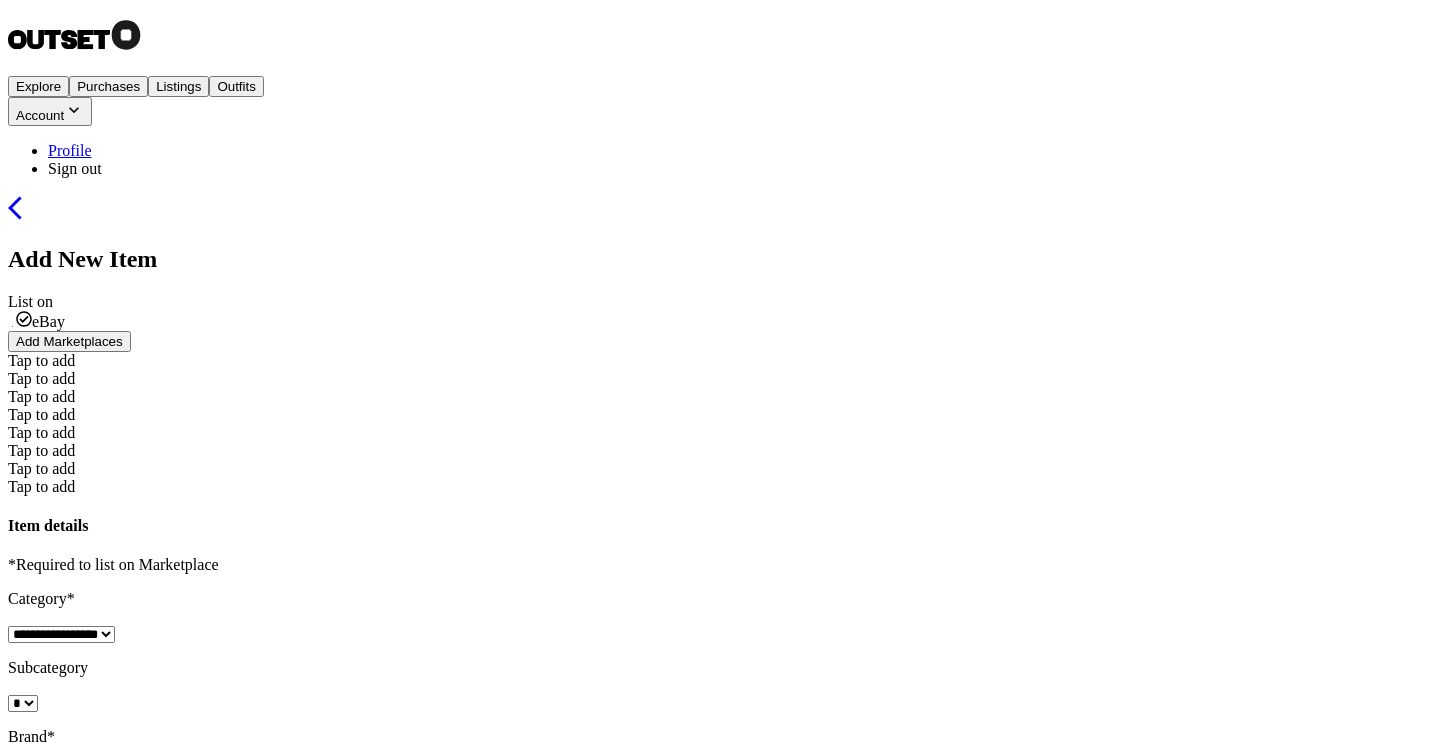 click on "Add Marketplaces" at bounding box center (69, 341) 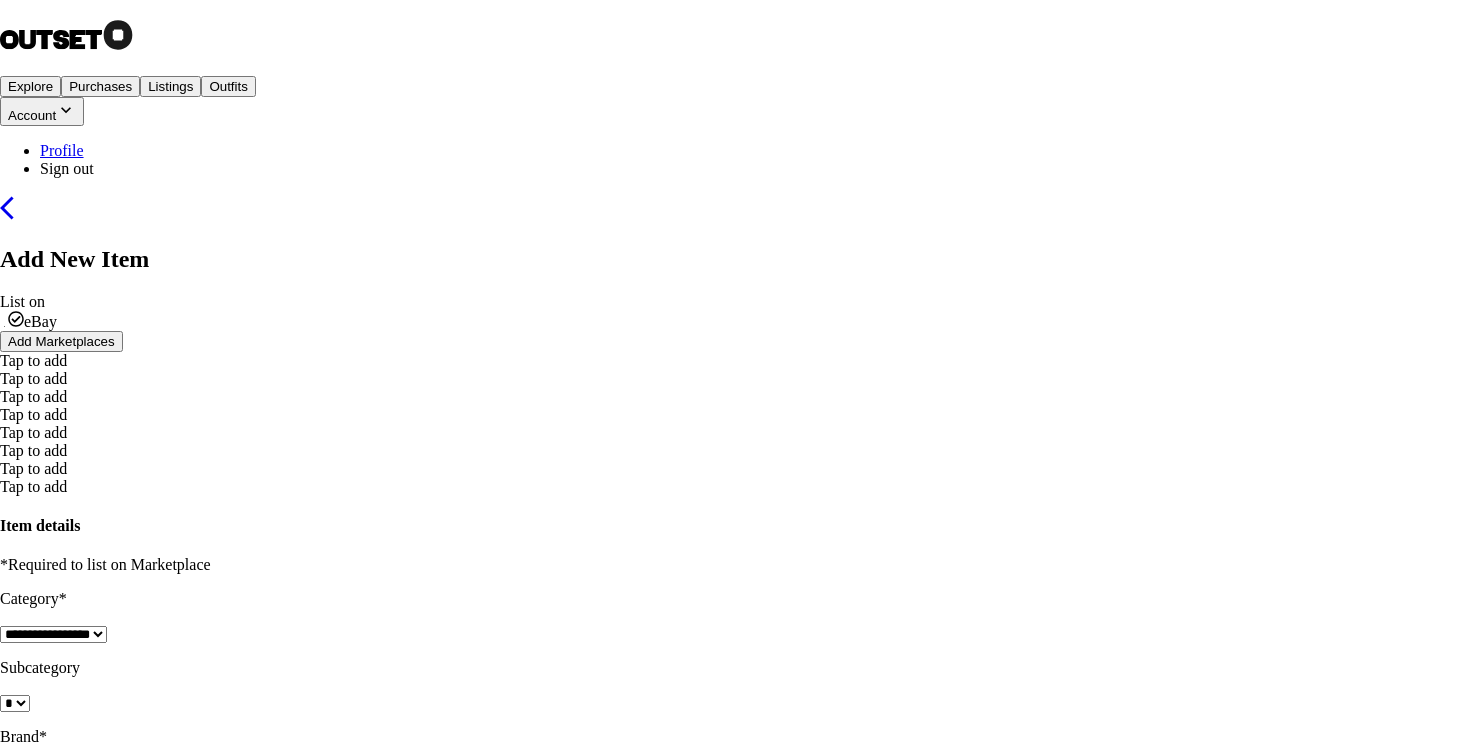 click at bounding box center (880, 2410) 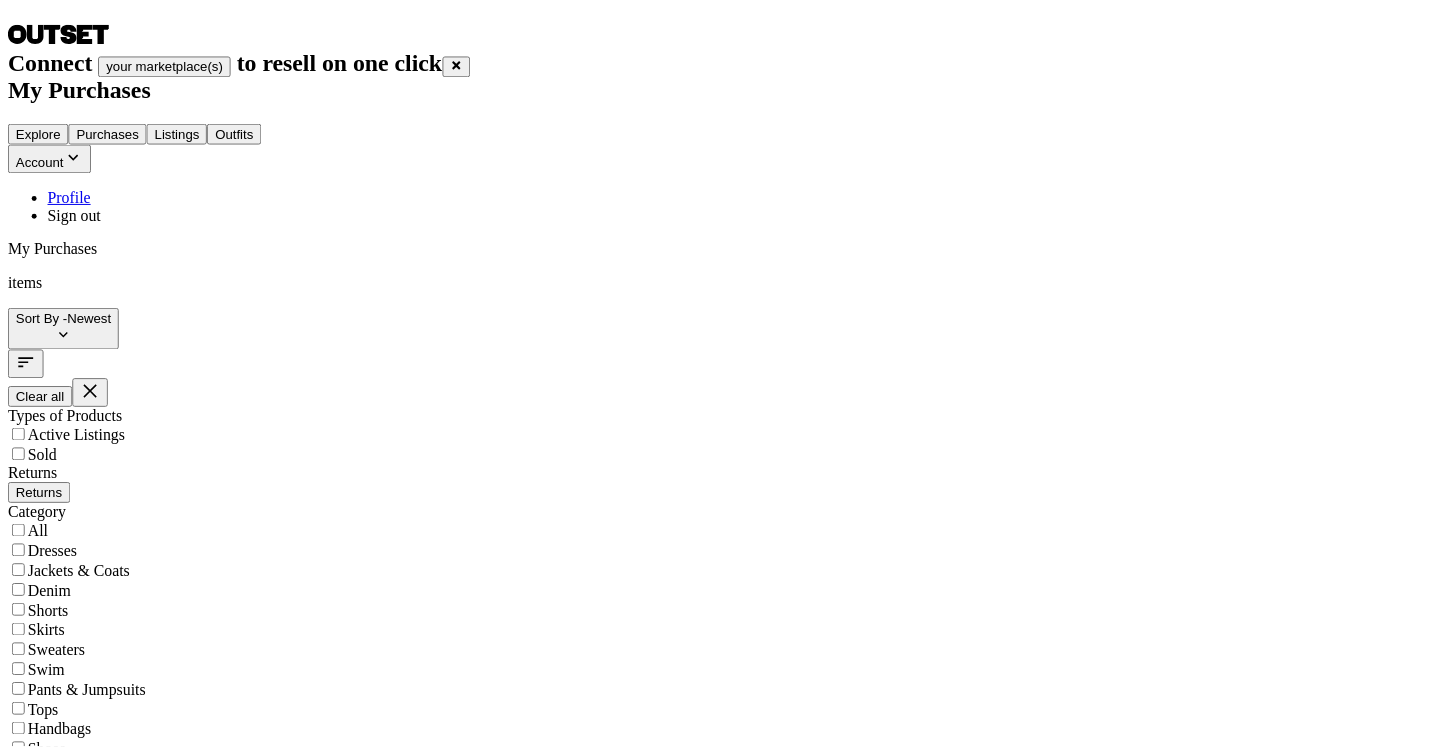 scroll, scrollTop: 0, scrollLeft: 0, axis: both 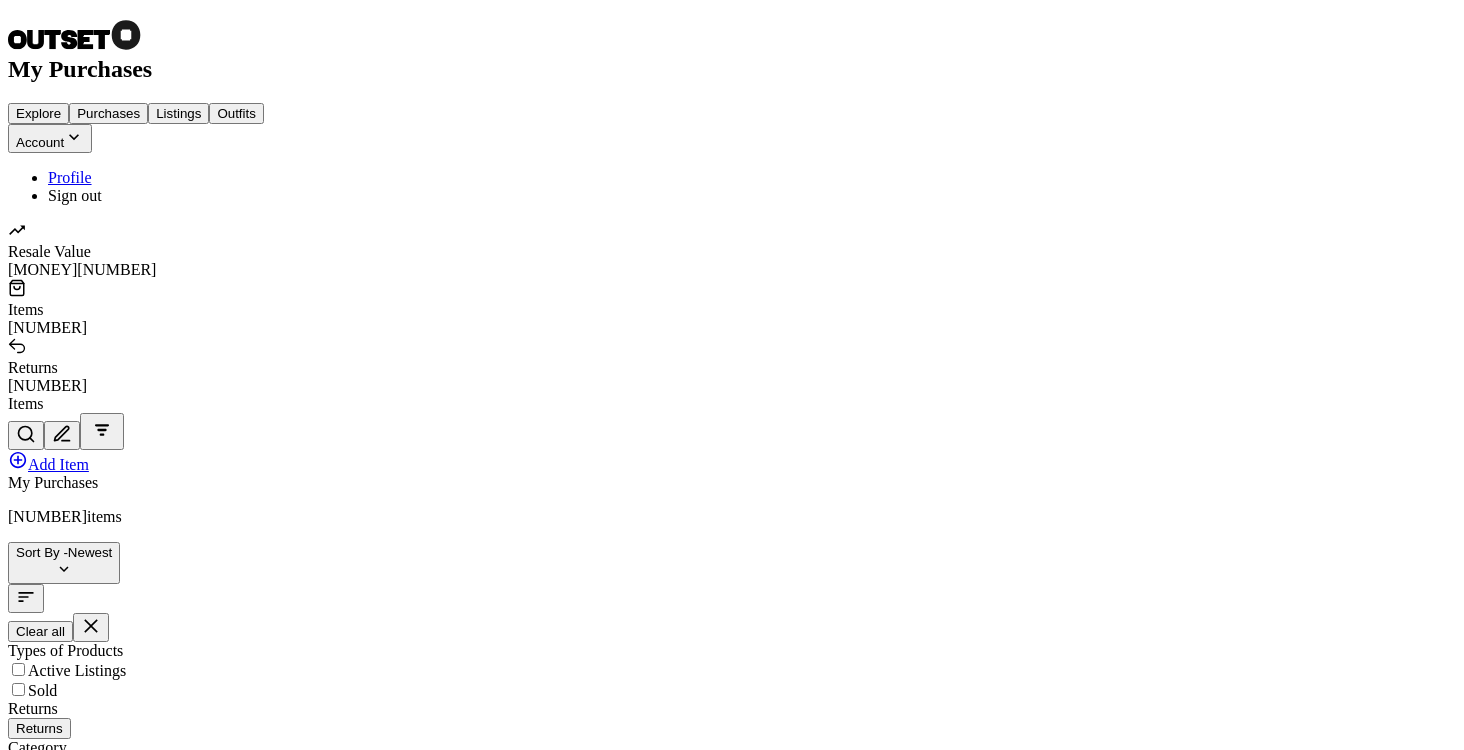 click at bounding box center (260, 1607) 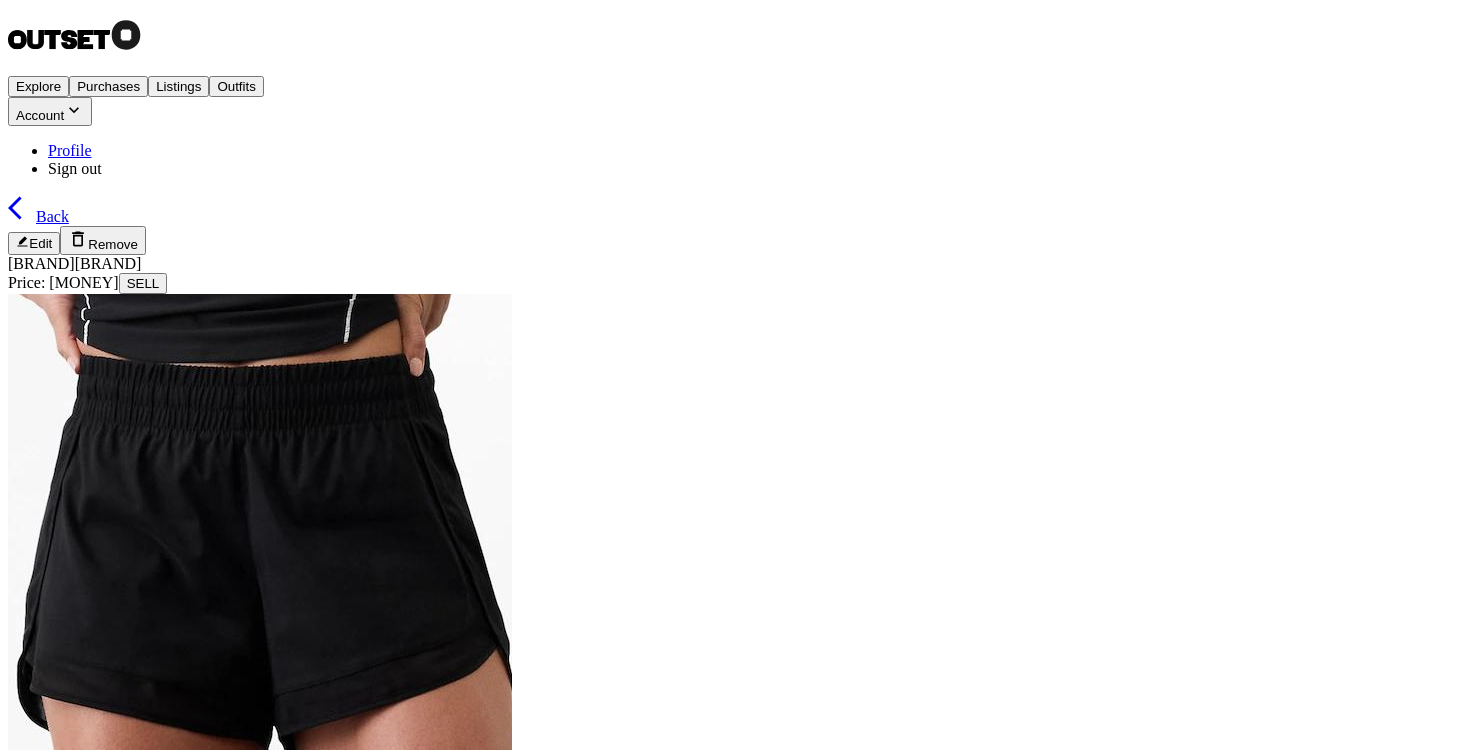 click on "SELL" at bounding box center [143, 283] 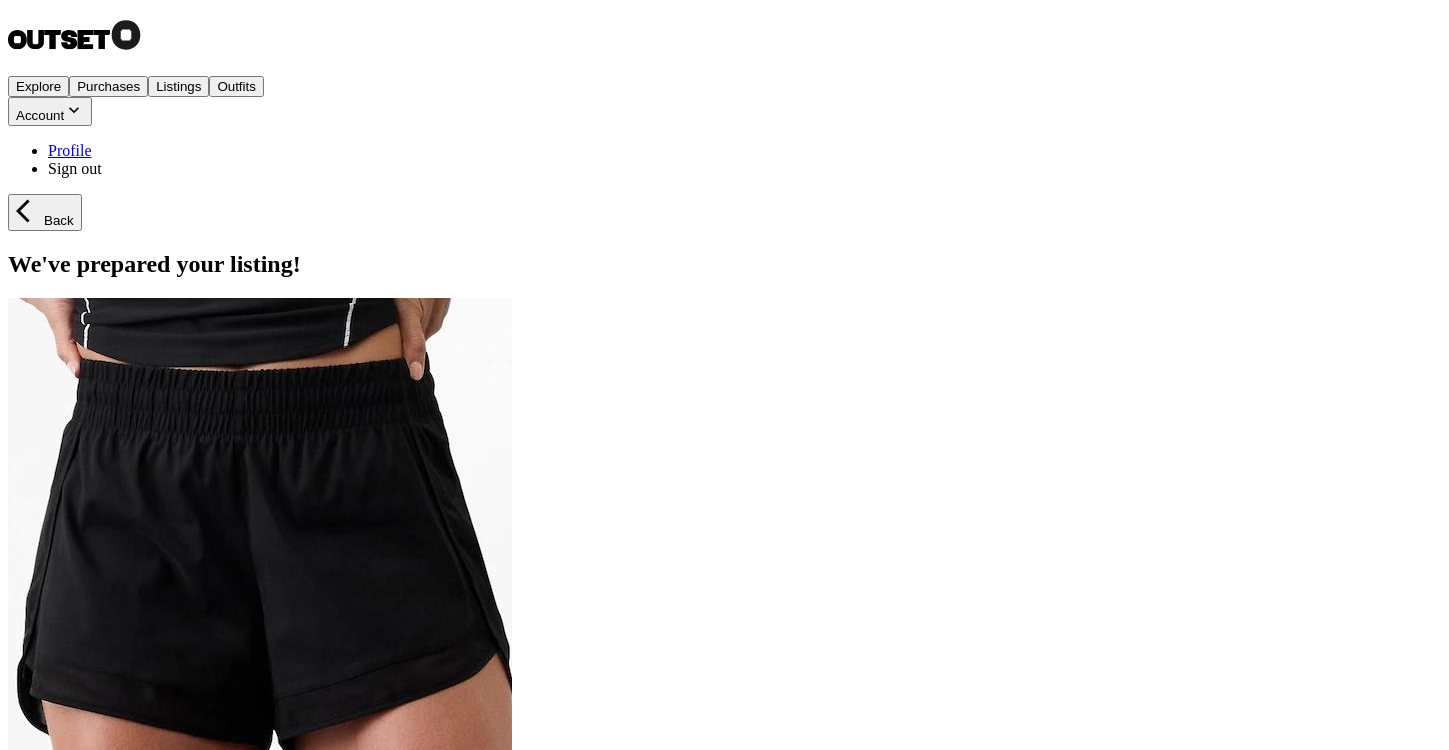 scroll, scrollTop: 35, scrollLeft: 0, axis: vertical 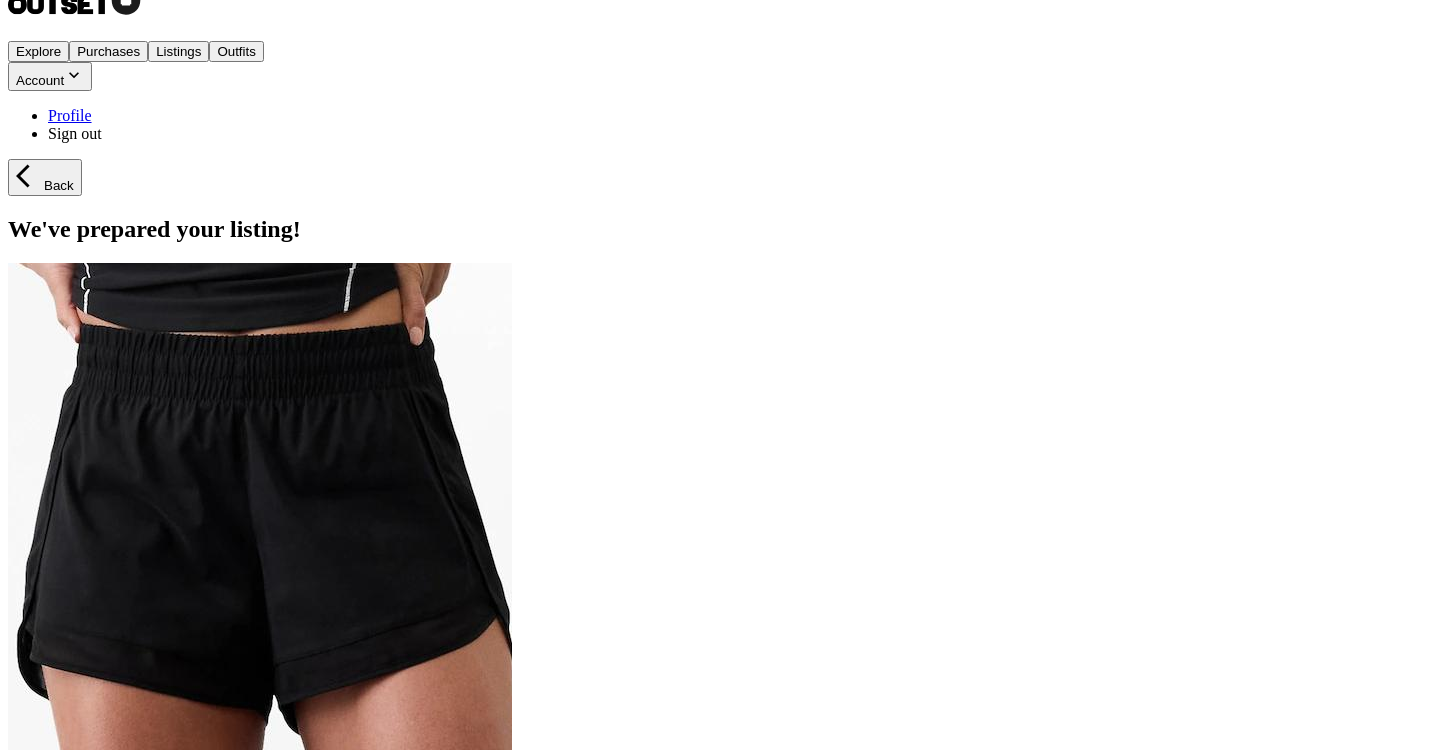 click on "List Now" at bounding box center [41, 872] 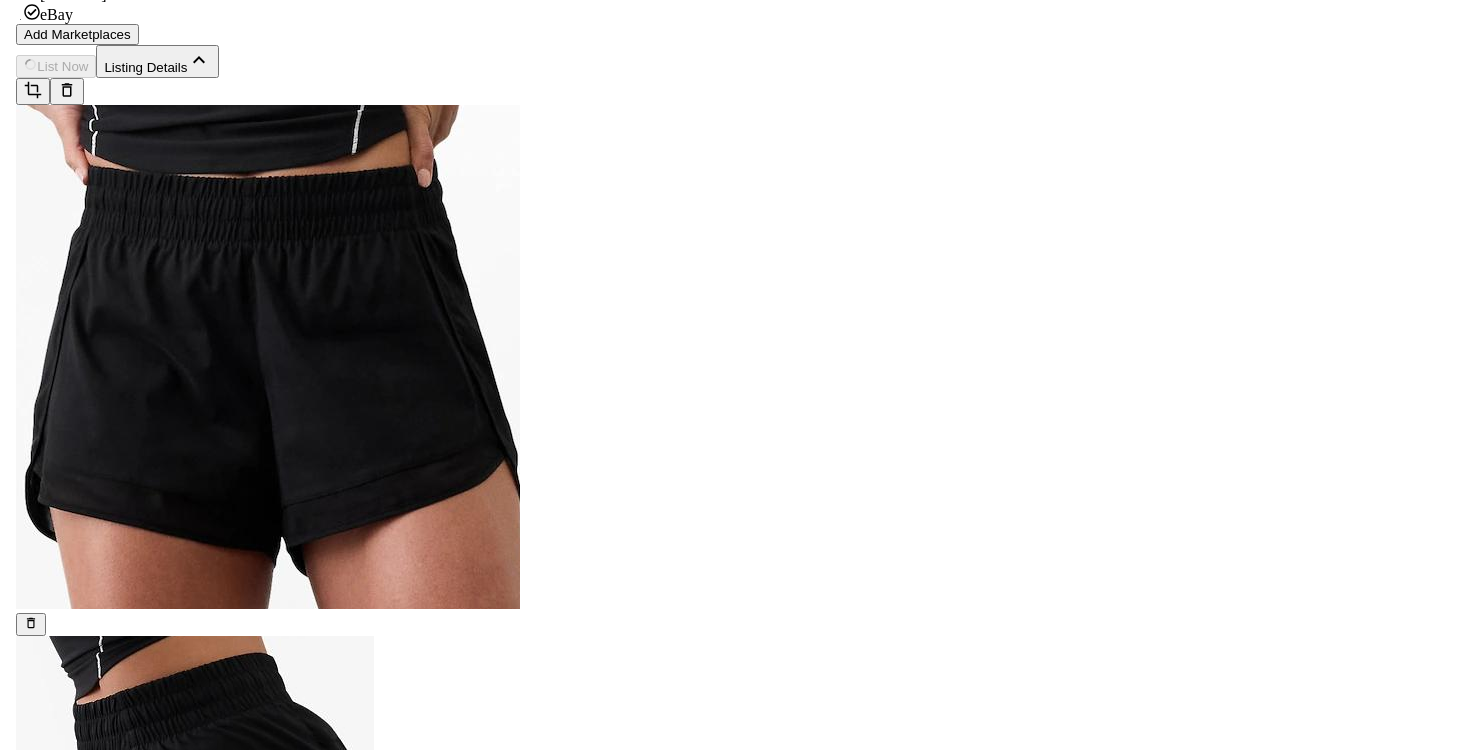 scroll, scrollTop: 0, scrollLeft: 0, axis: both 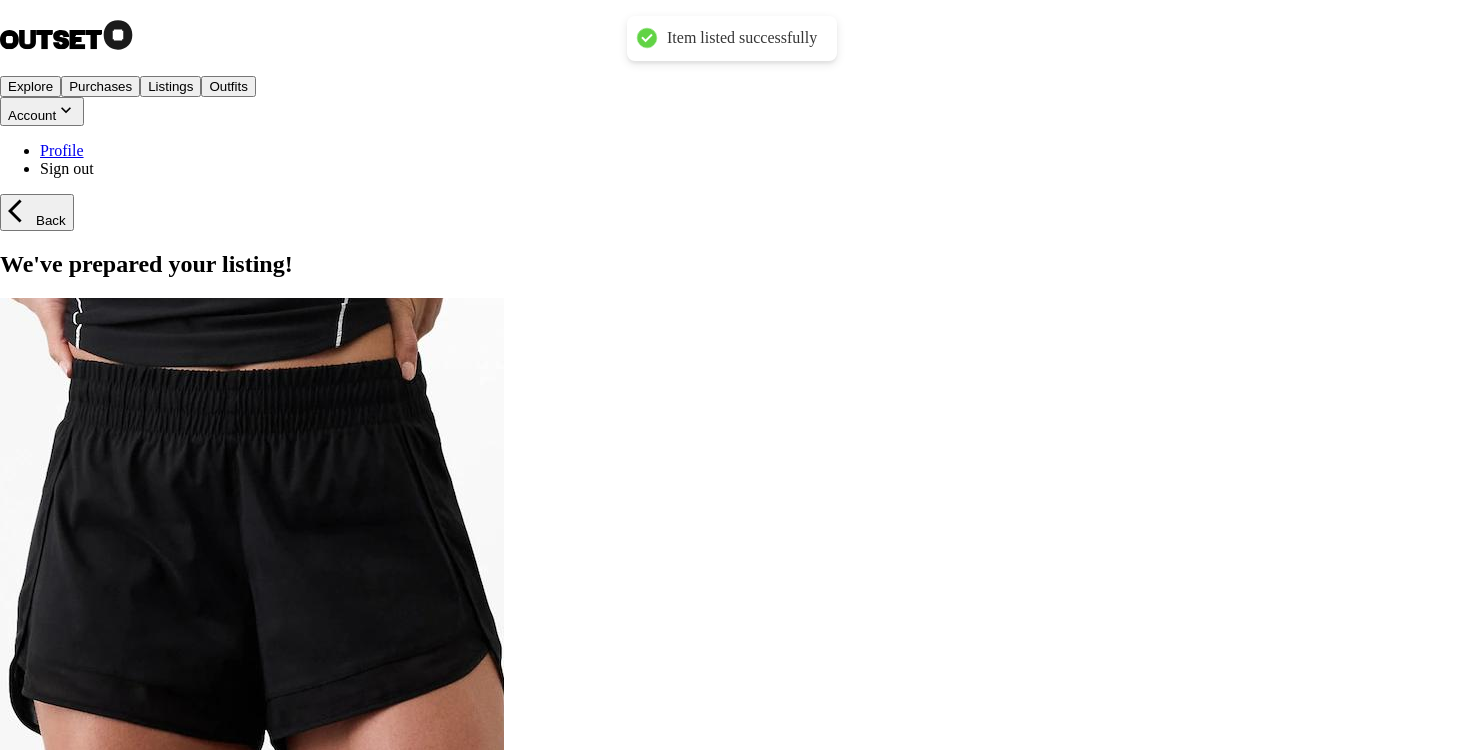 type 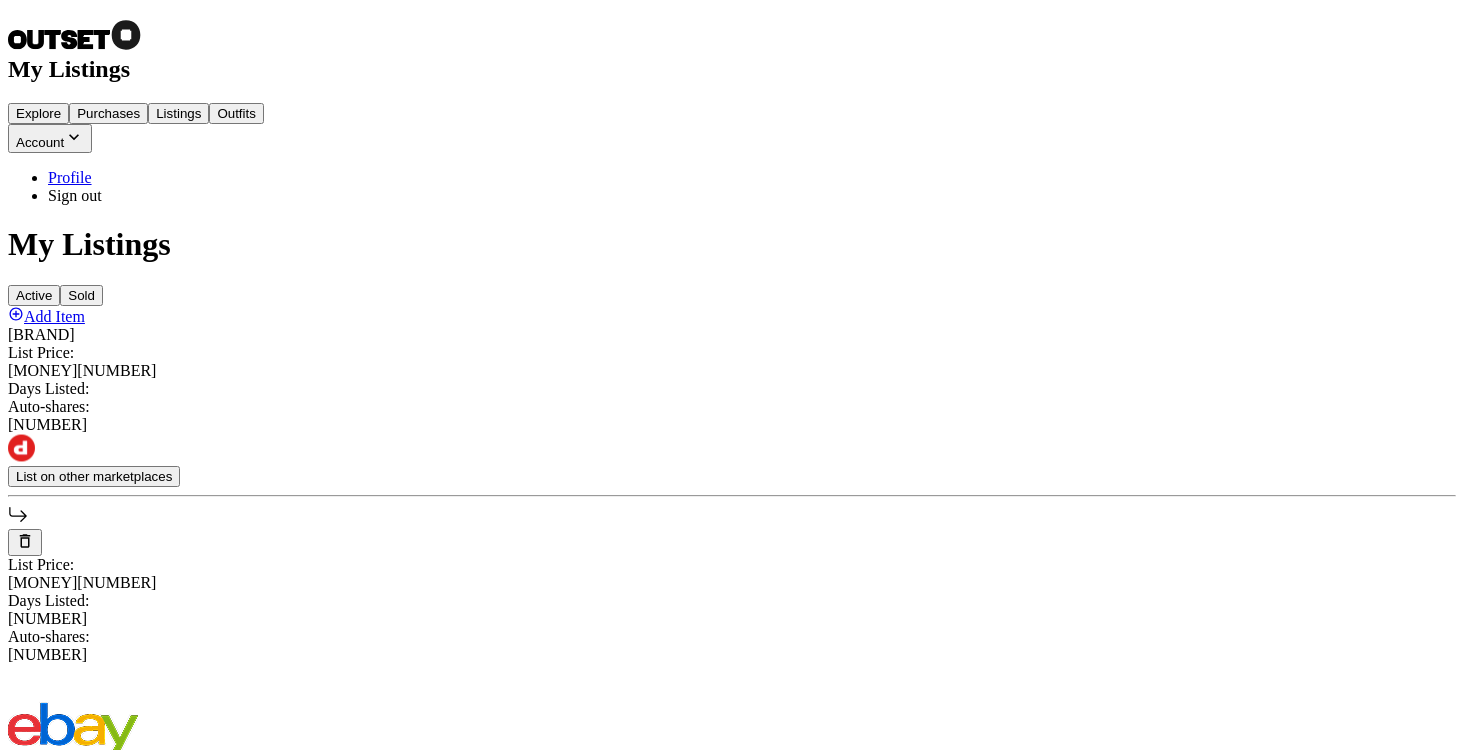 click on "Listings" at bounding box center [178, 113] 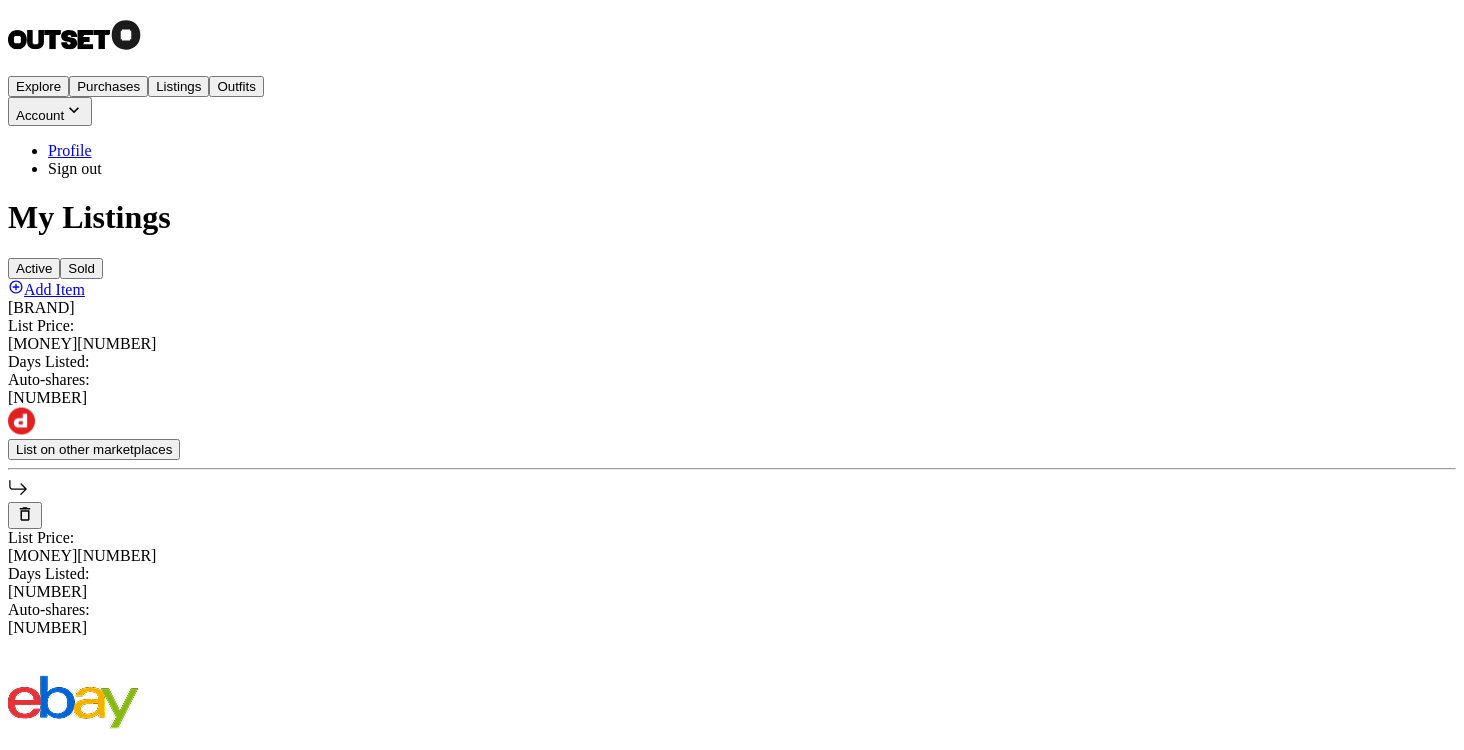 click on "Listings" at bounding box center (178, 86) 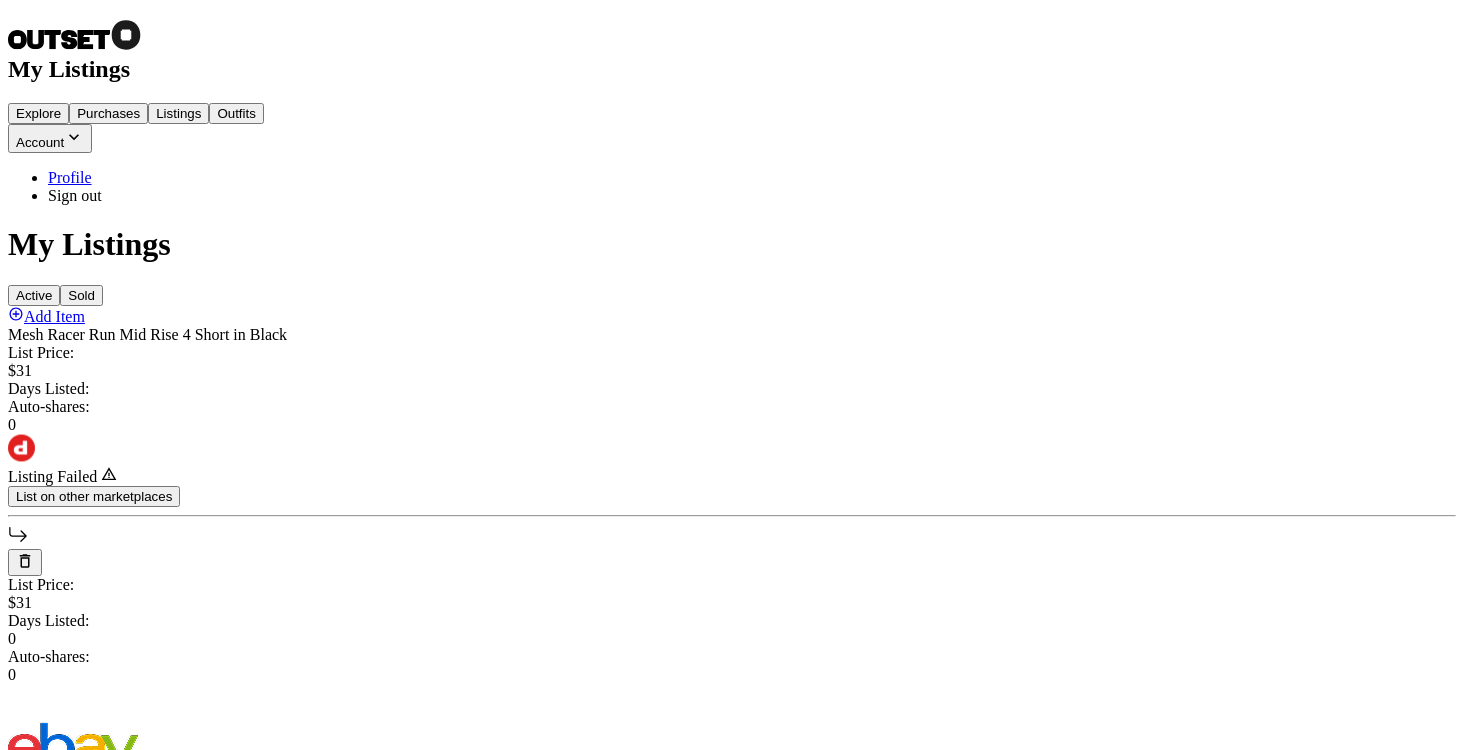 scroll, scrollTop: 0, scrollLeft: 0, axis: both 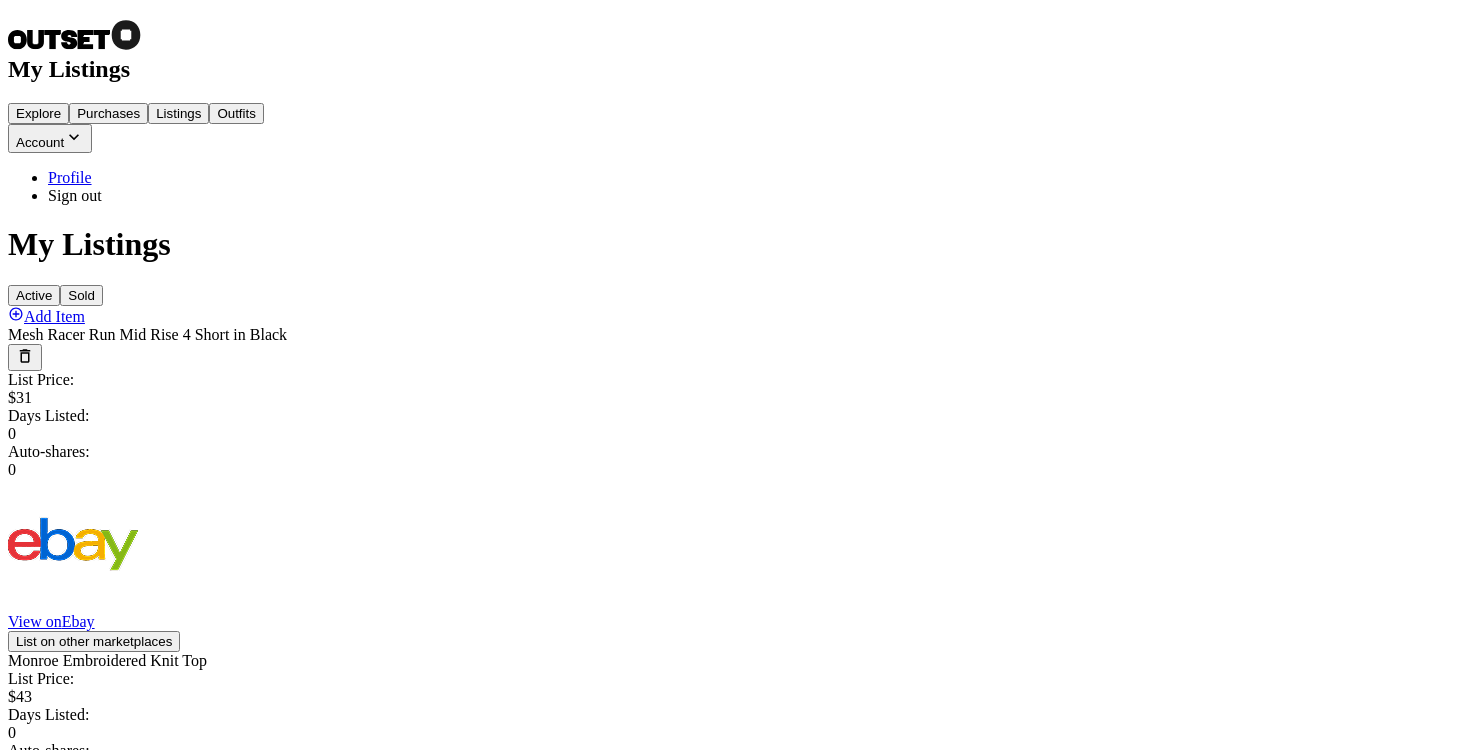 click on "My Listings Active   Sold   Add Item Mesh Racer Run Mid Rise 4 Short in Black List Price: $ 31 Days Listed: 0 Auto-shares: 0 View on  Ebay List on other marketplaces Monroe Embroidered Knit Top List Price: $ 43 Days Listed: 0 Auto-shares: 0 View on  Depop List on other marketplaces List Price: $ 43 Days Listed: 0 Auto-shares: 0 View on  Ebay Drawstring Short List Price: $ 26 Days Listed: 0 Auto-shares: 0 View on  Ebay List on other marketplaces Maeve Printed Pleated Midi Dress List Price: $ 93 Days Listed: 7 Auto-shares: 0 View on  Ebay List on other marketplaces Mirror Palais Boudoir Knit Camisole Top List Price: $ 128 Days Listed: 8 Auto-shares: 0 View on  Ebay List on other marketplaces" at bounding box center (732, 1190) 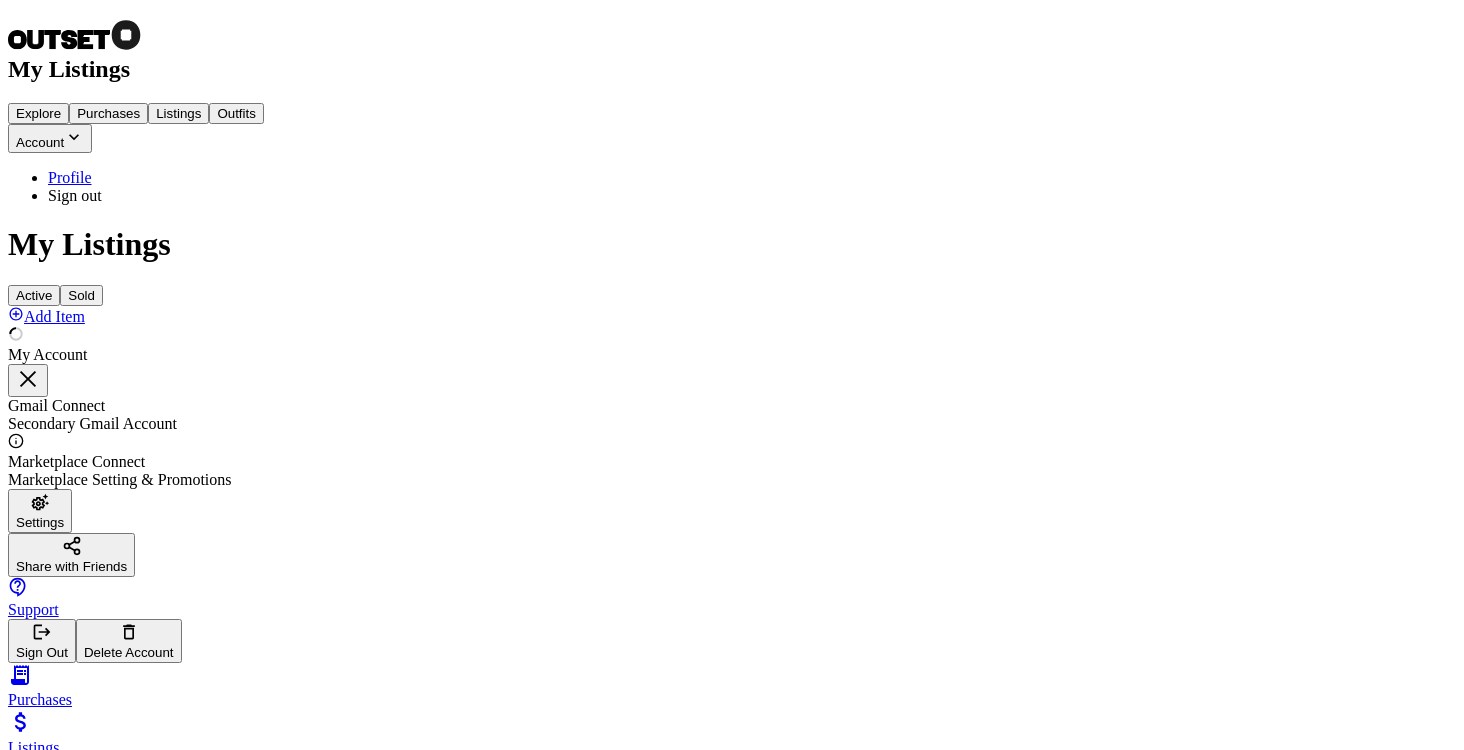scroll, scrollTop: 0, scrollLeft: 0, axis: both 